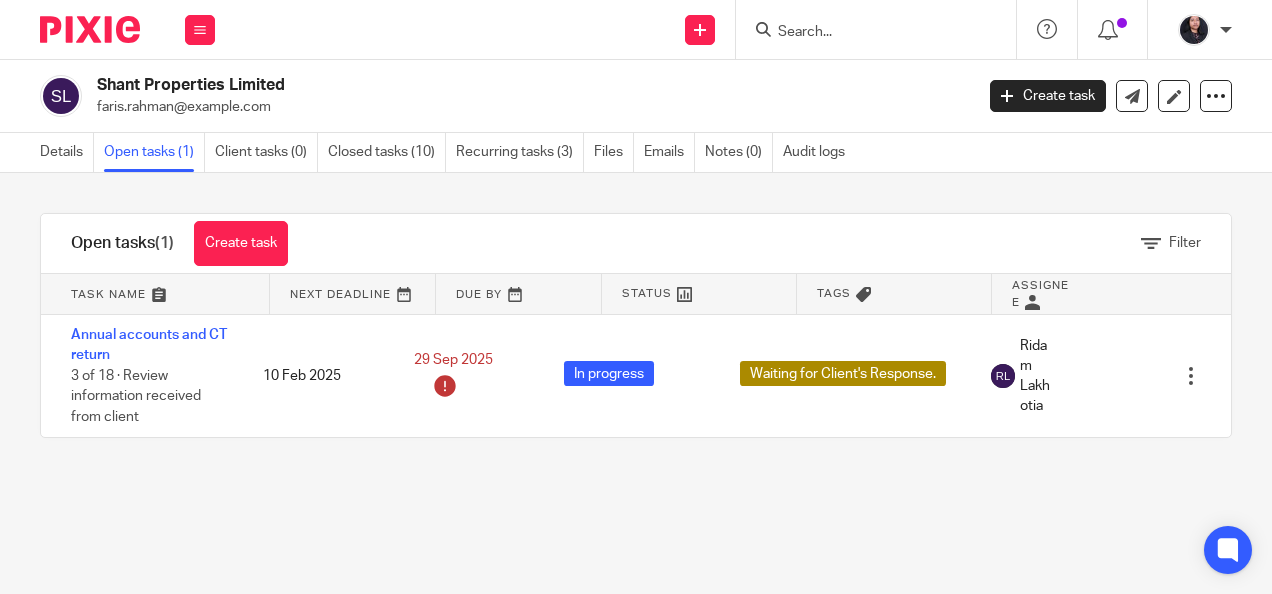 scroll, scrollTop: 0, scrollLeft: 0, axis: both 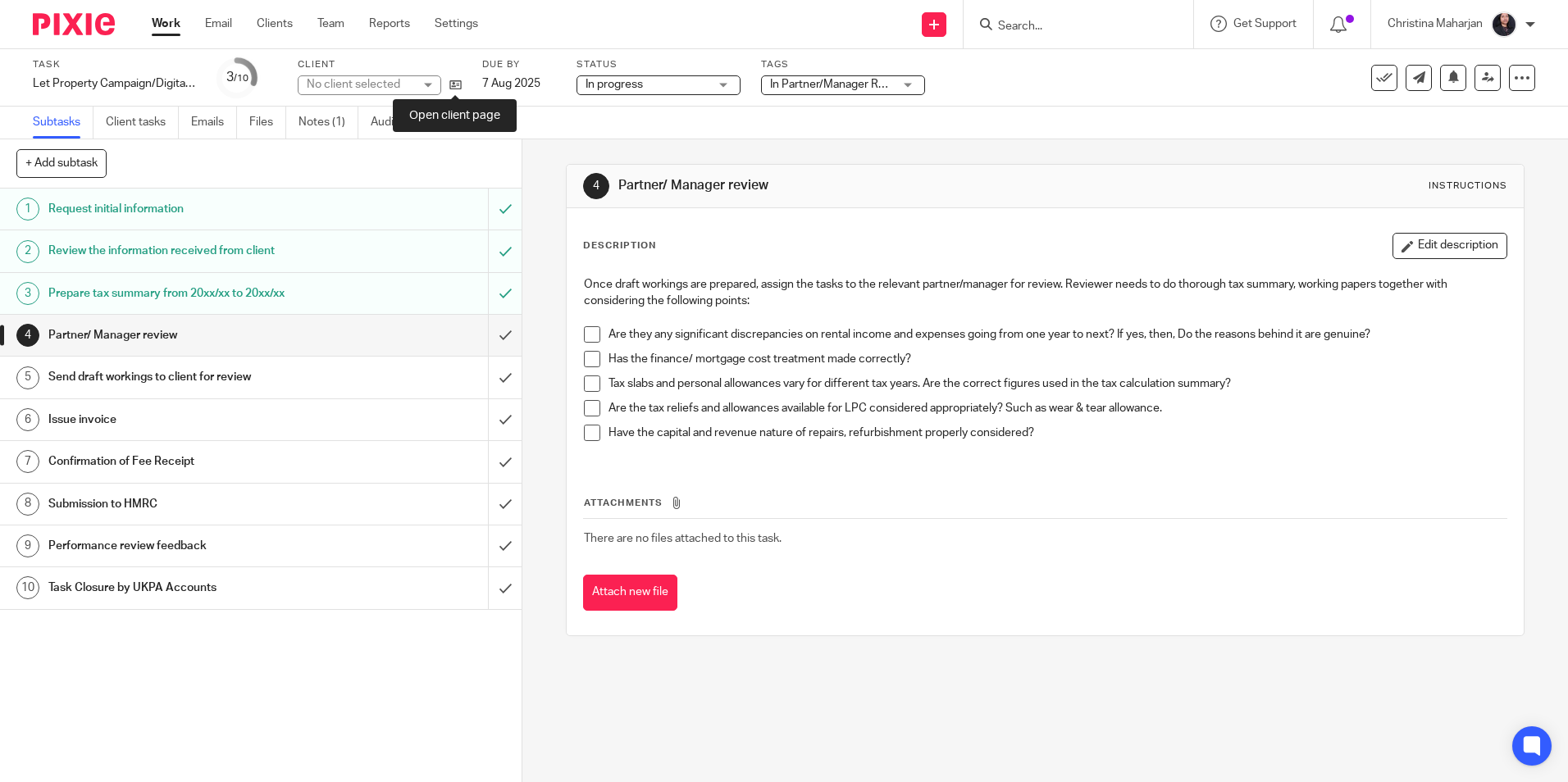 click at bounding box center [455, 84] 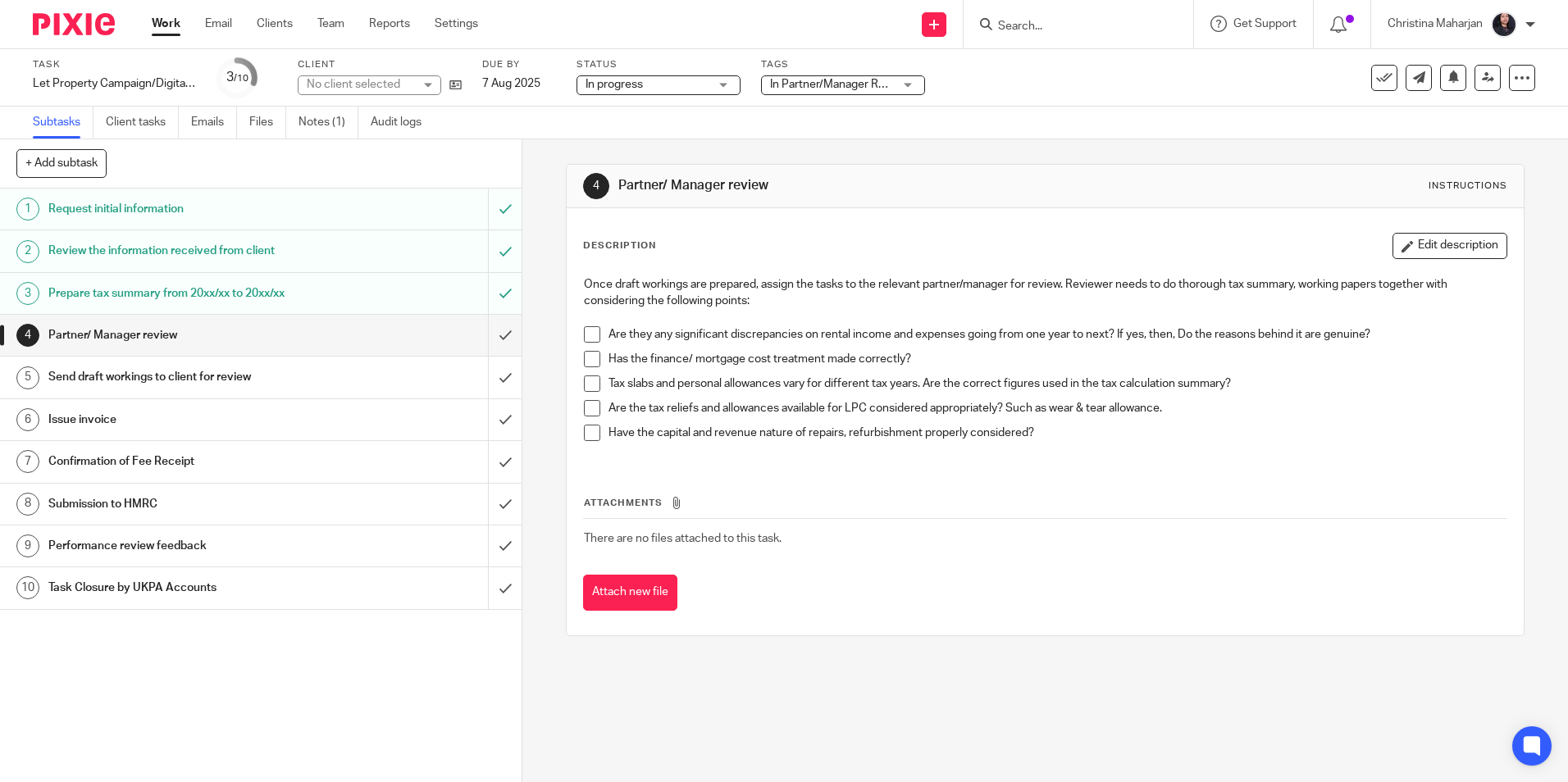 scroll, scrollTop: 0, scrollLeft: 0, axis: both 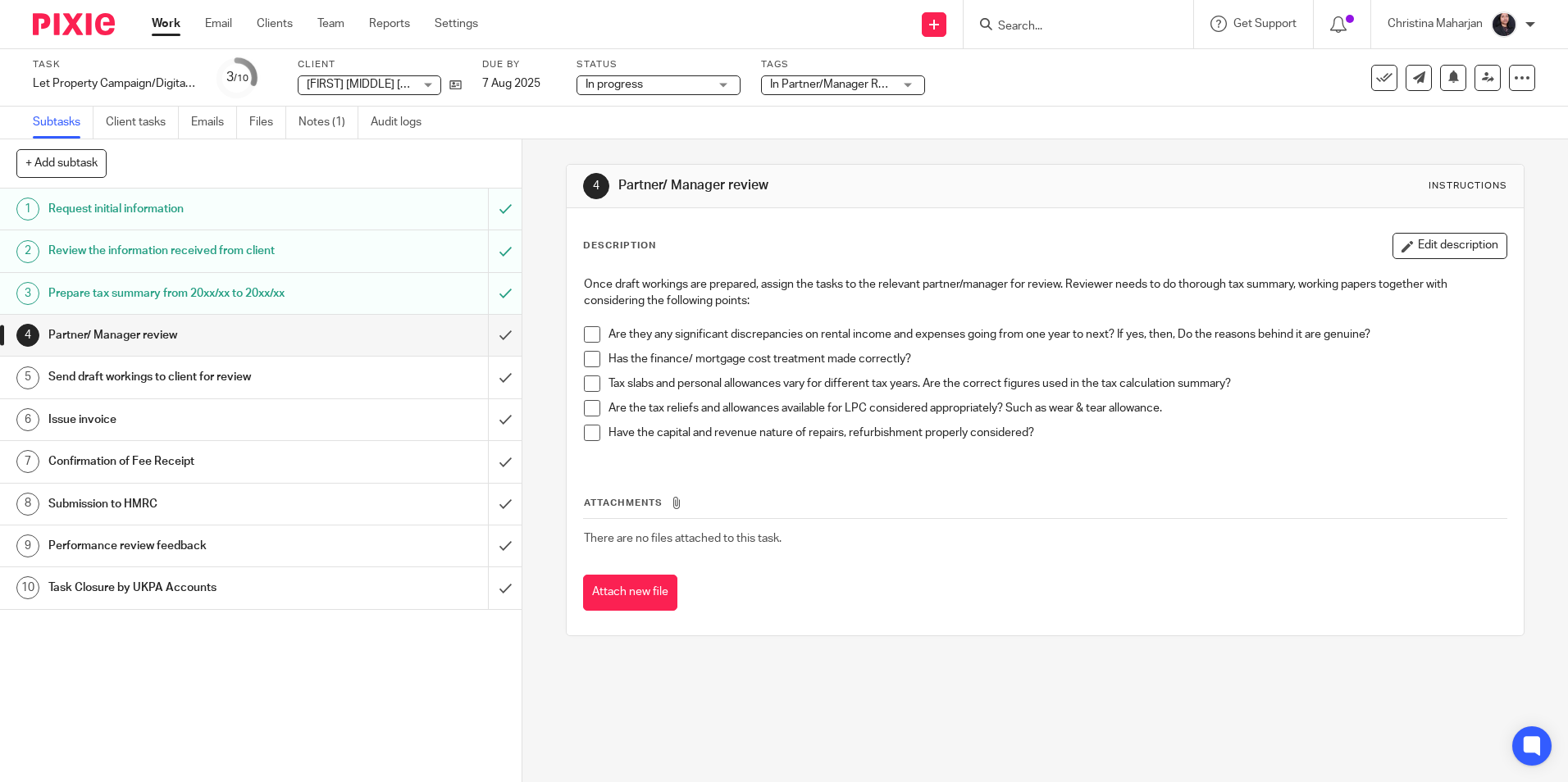 click at bounding box center [1070, 27] 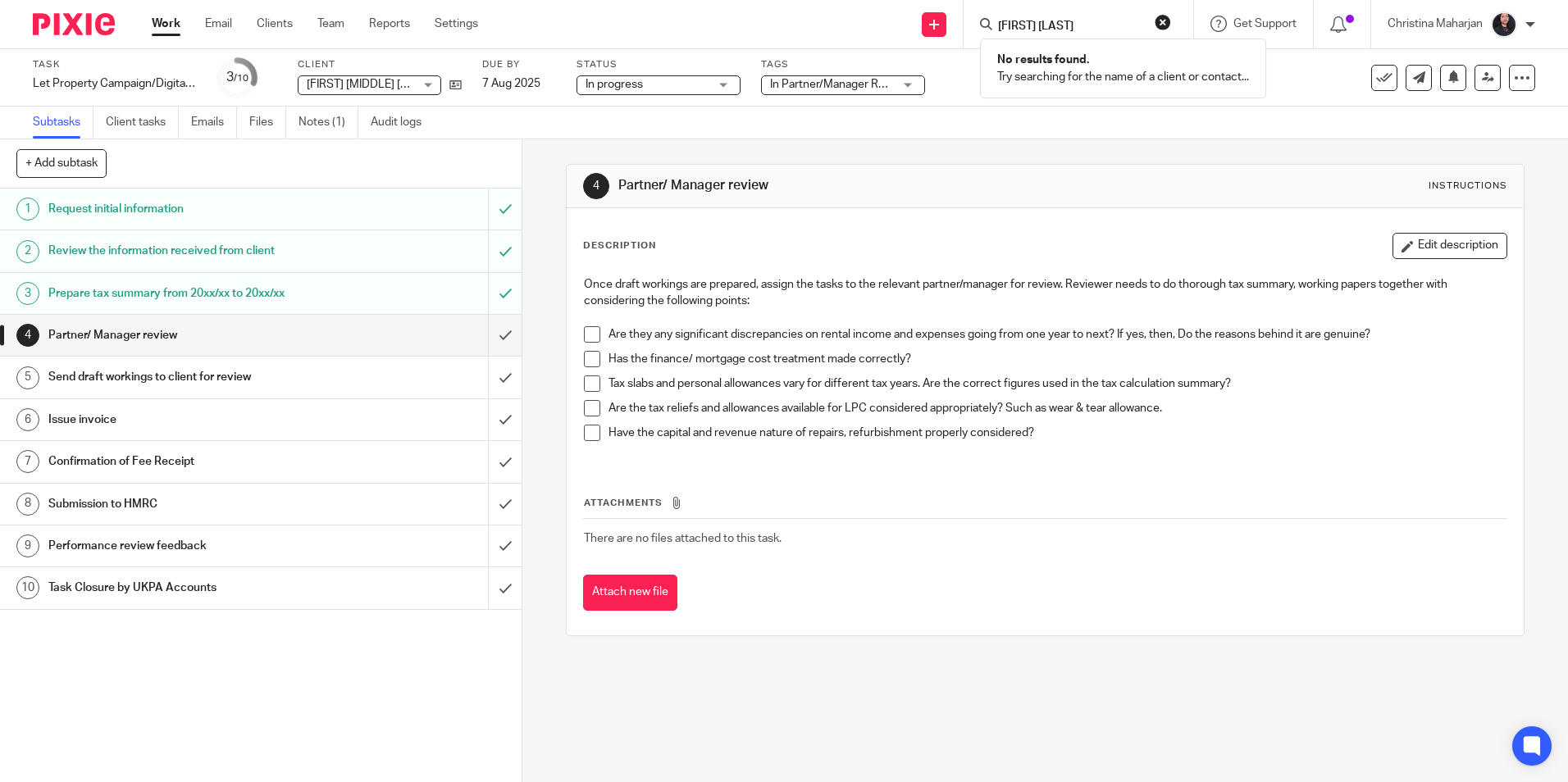 type on "brownen ma" 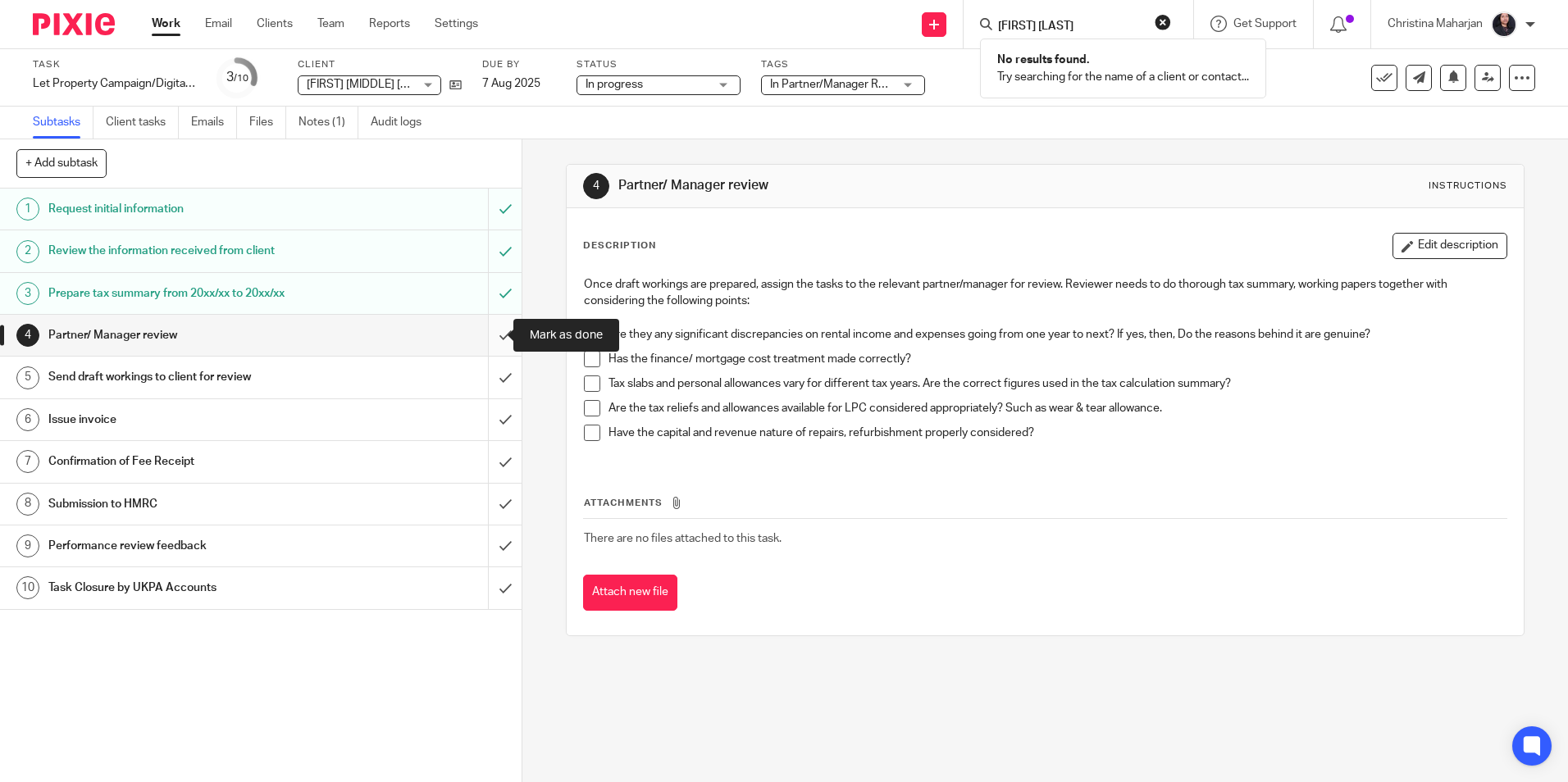click at bounding box center (261, 335) 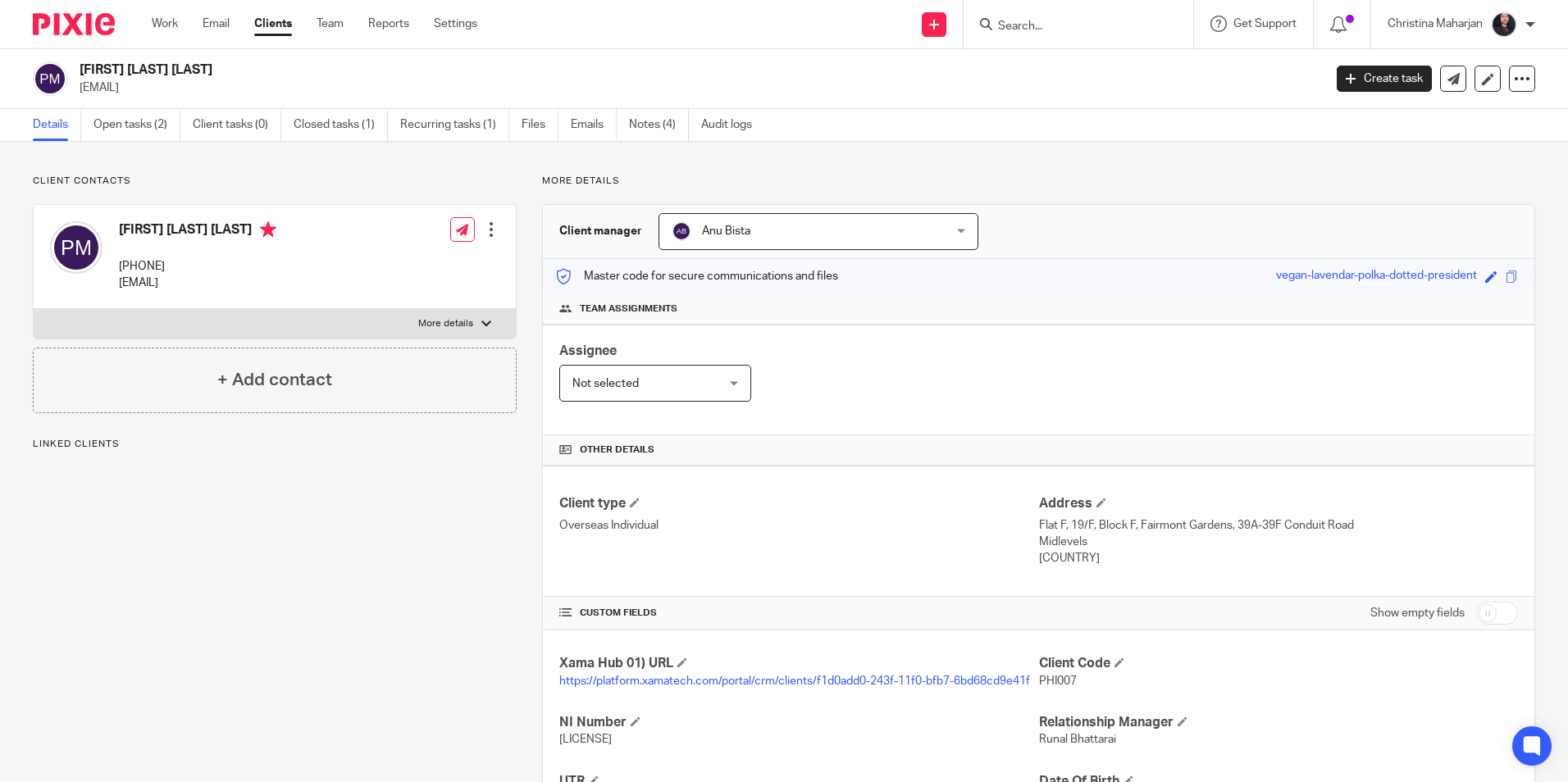 scroll, scrollTop: 0, scrollLeft: 0, axis: both 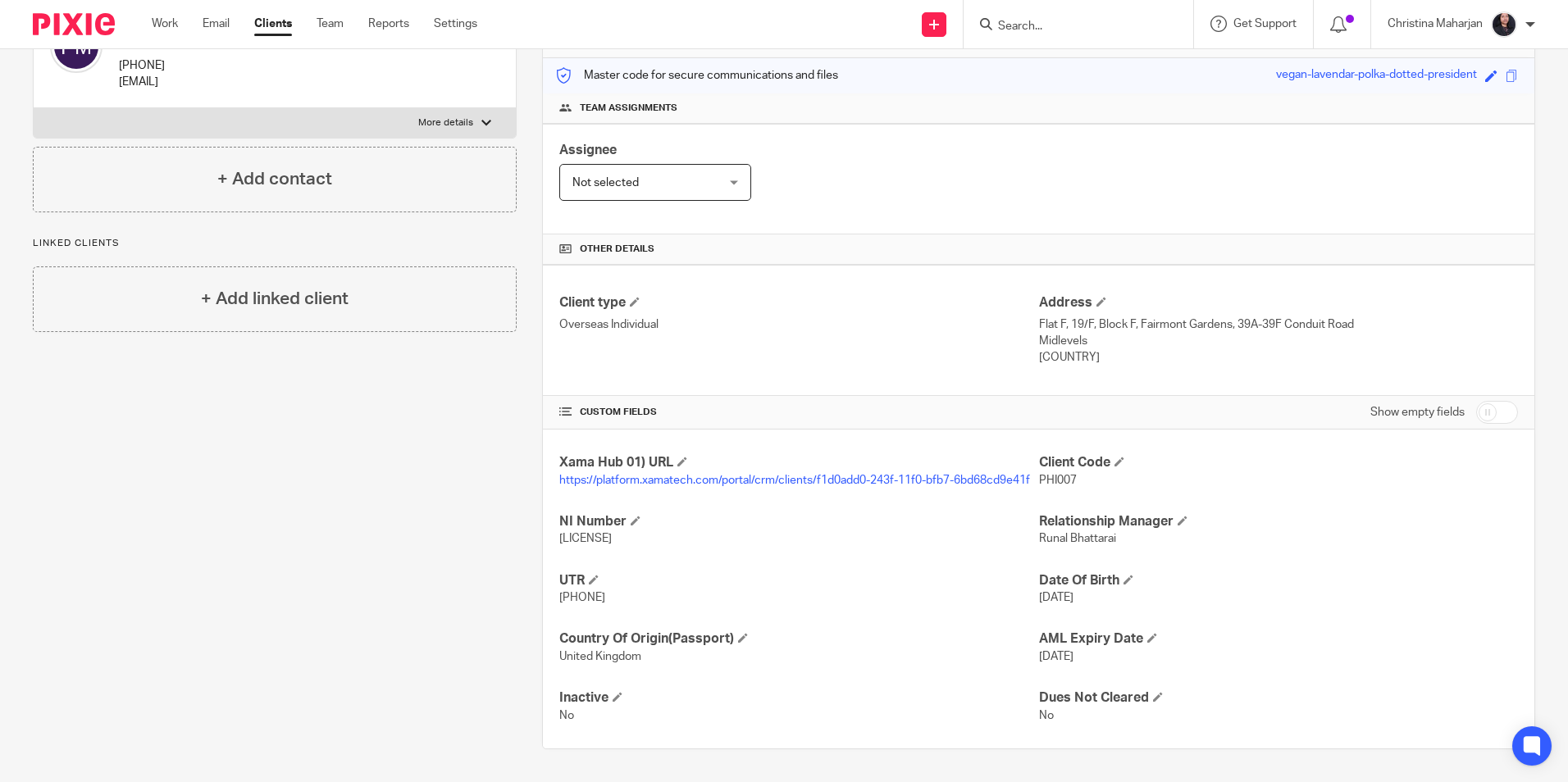 click on "[PHONE]" at bounding box center (582, 598) 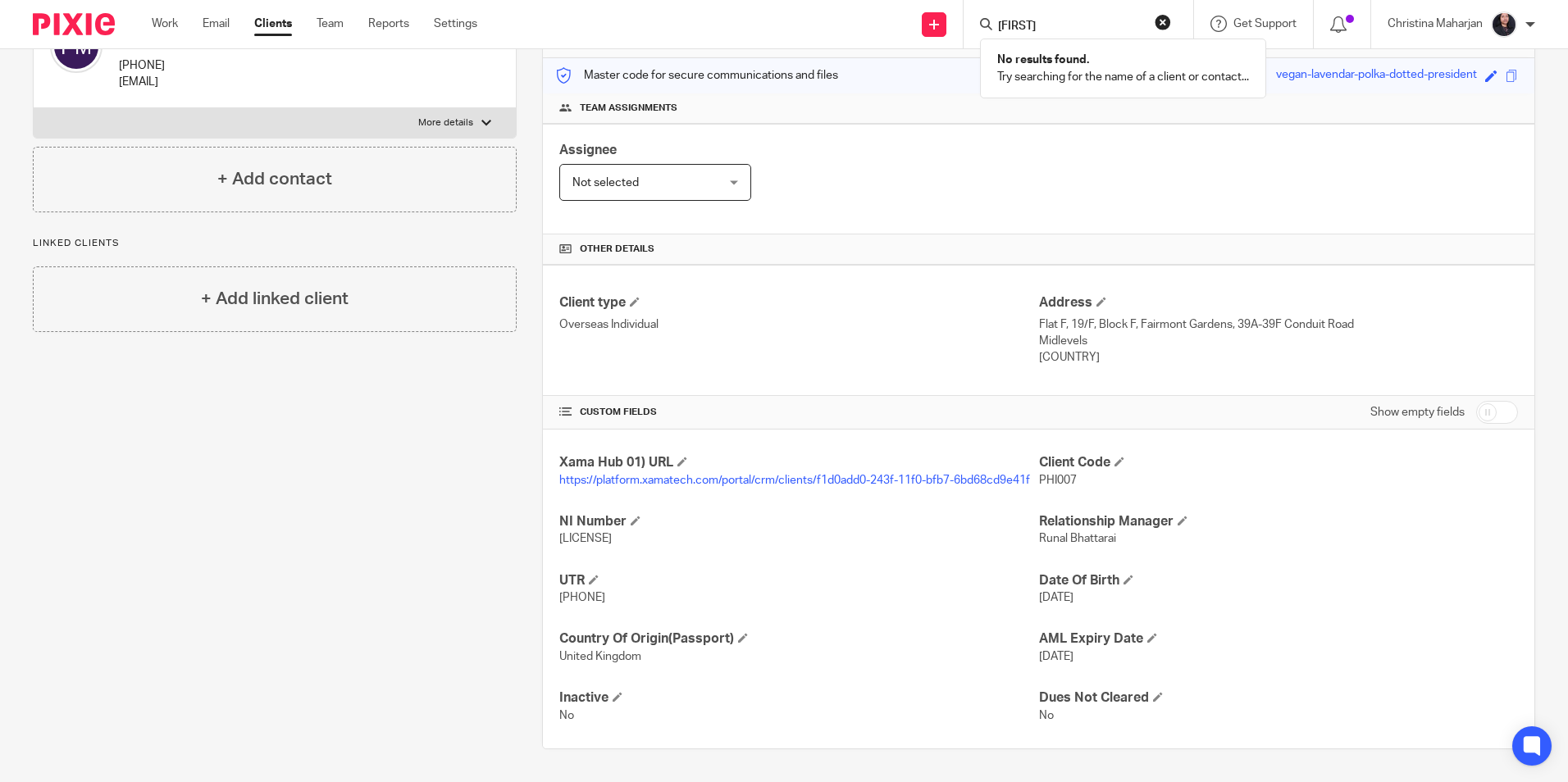 type on "[FIRST]" 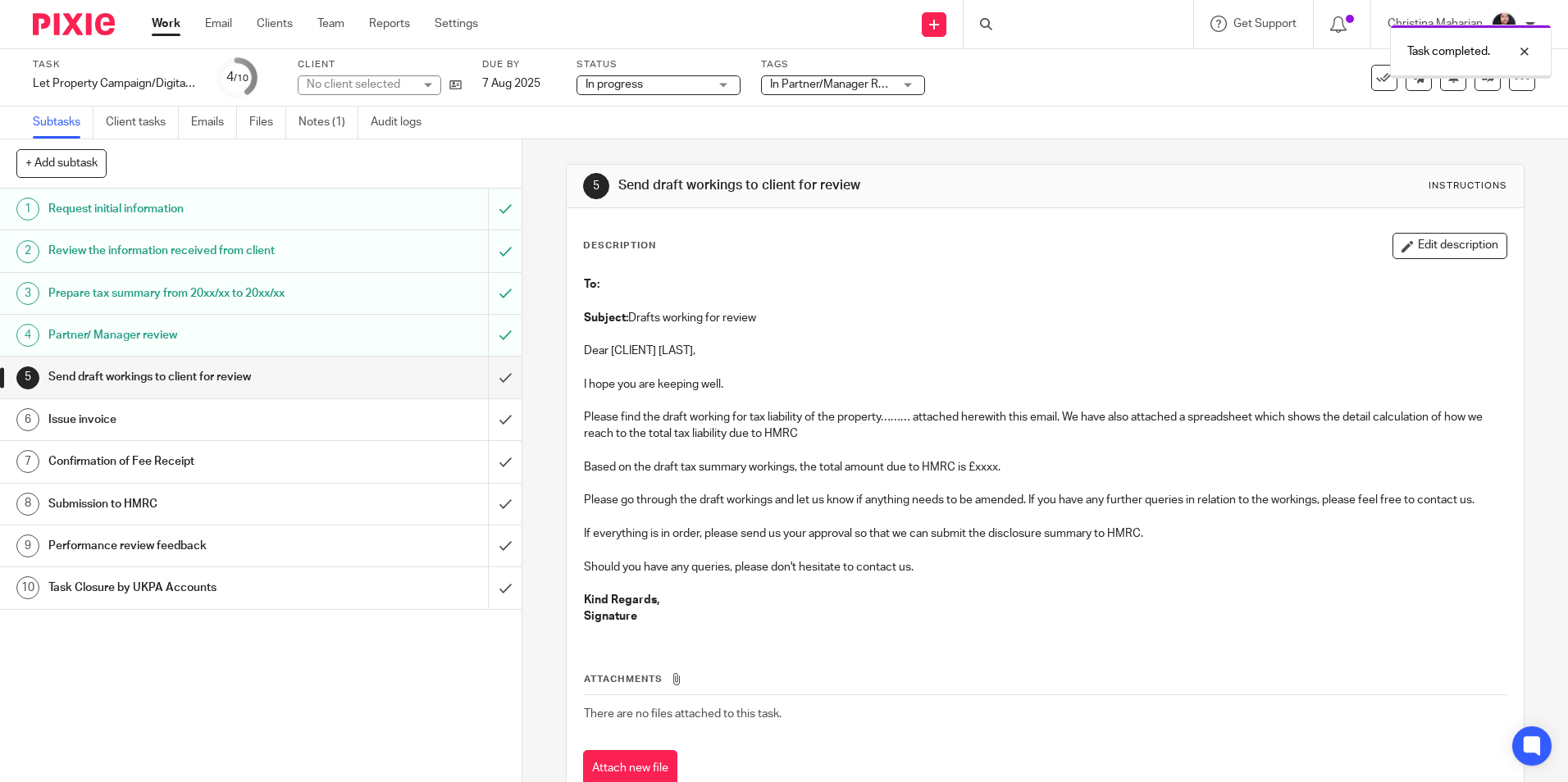 scroll, scrollTop: 0, scrollLeft: 0, axis: both 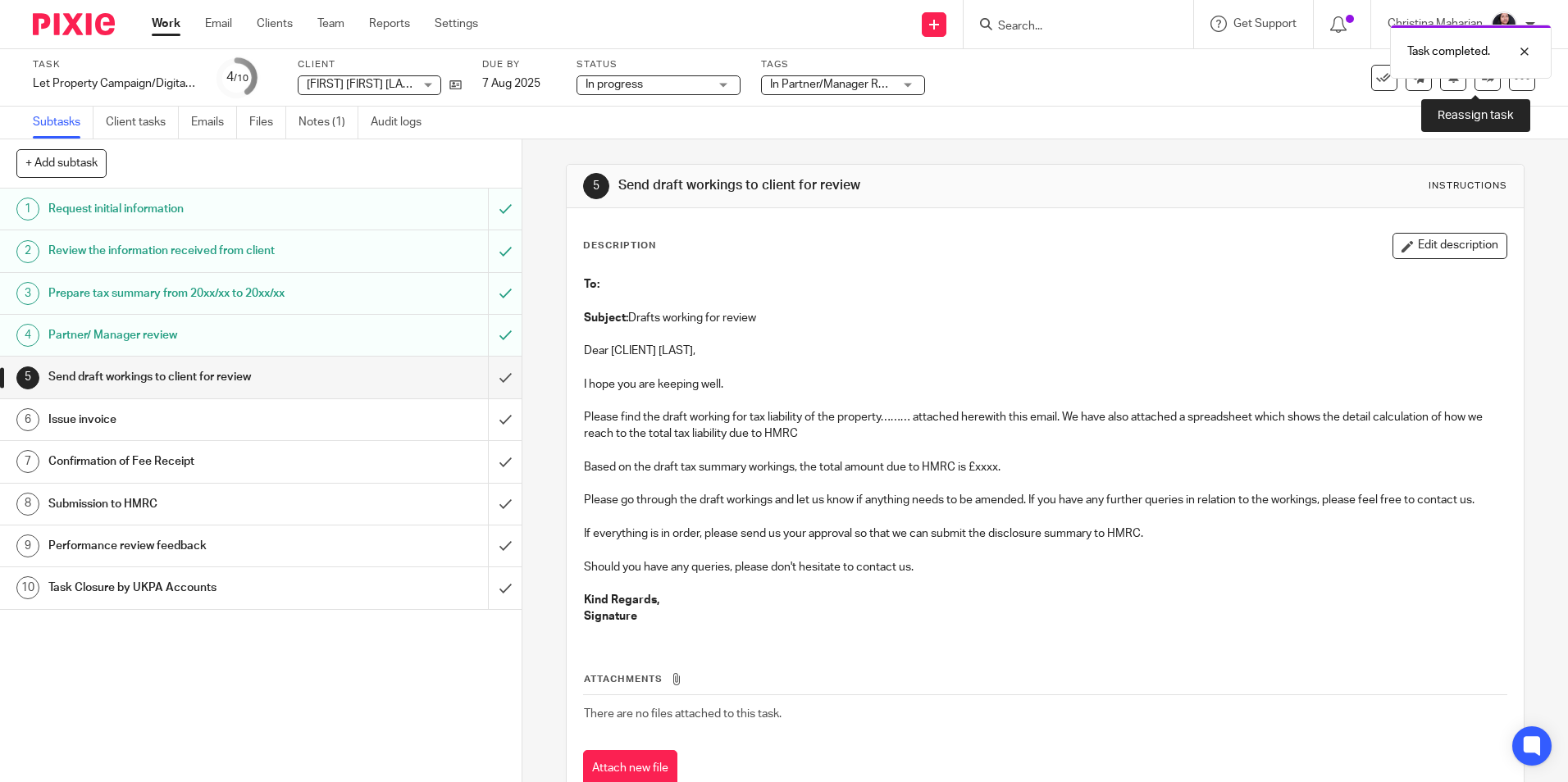 drag, startPoint x: 1475, startPoint y: 84, endPoint x: 1475, endPoint y: 128, distance: 44 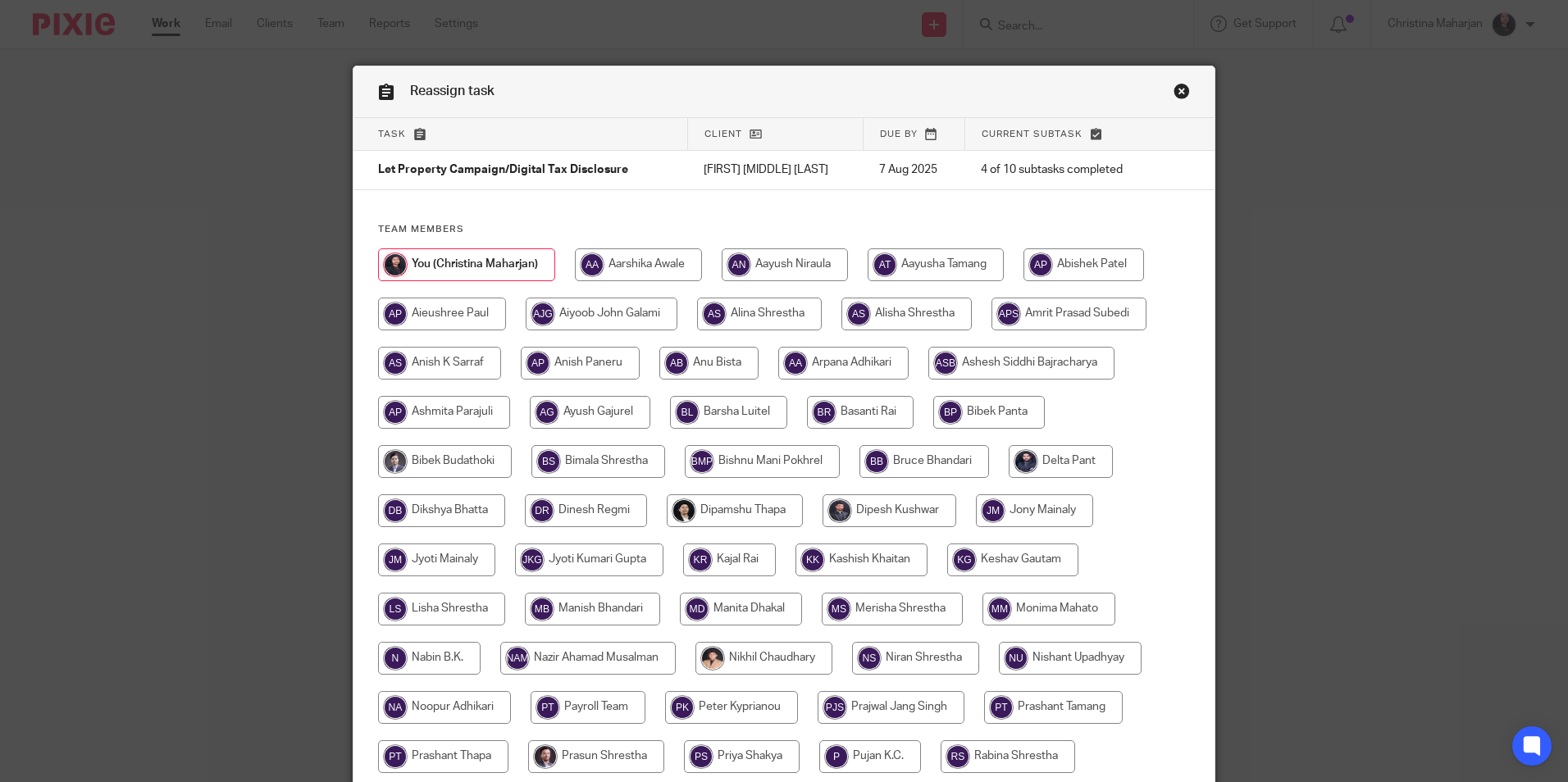 scroll, scrollTop: 0, scrollLeft: 0, axis: both 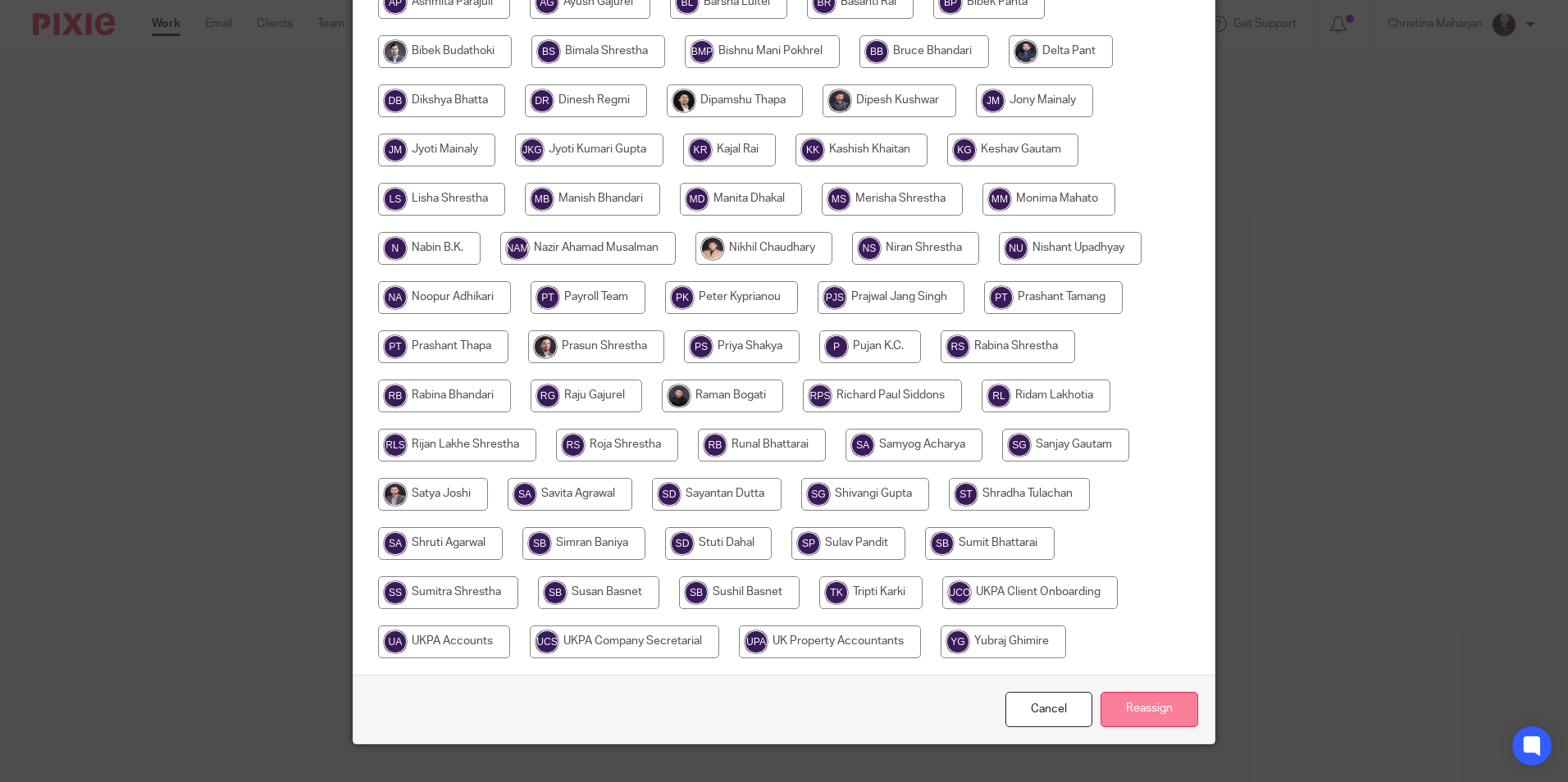 click on "Reassign" at bounding box center (1149, 709) 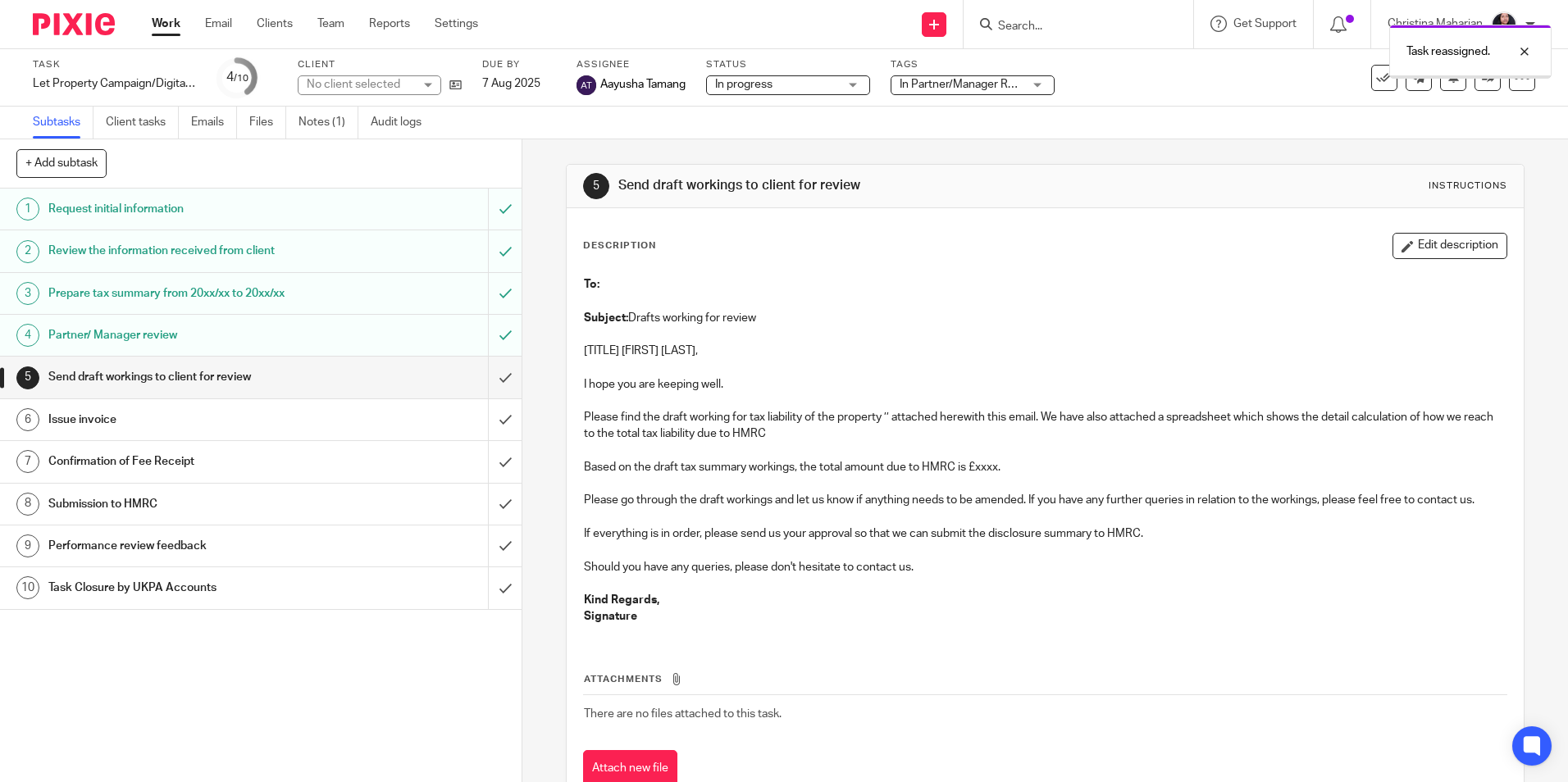 scroll, scrollTop: 0, scrollLeft: 0, axis: both 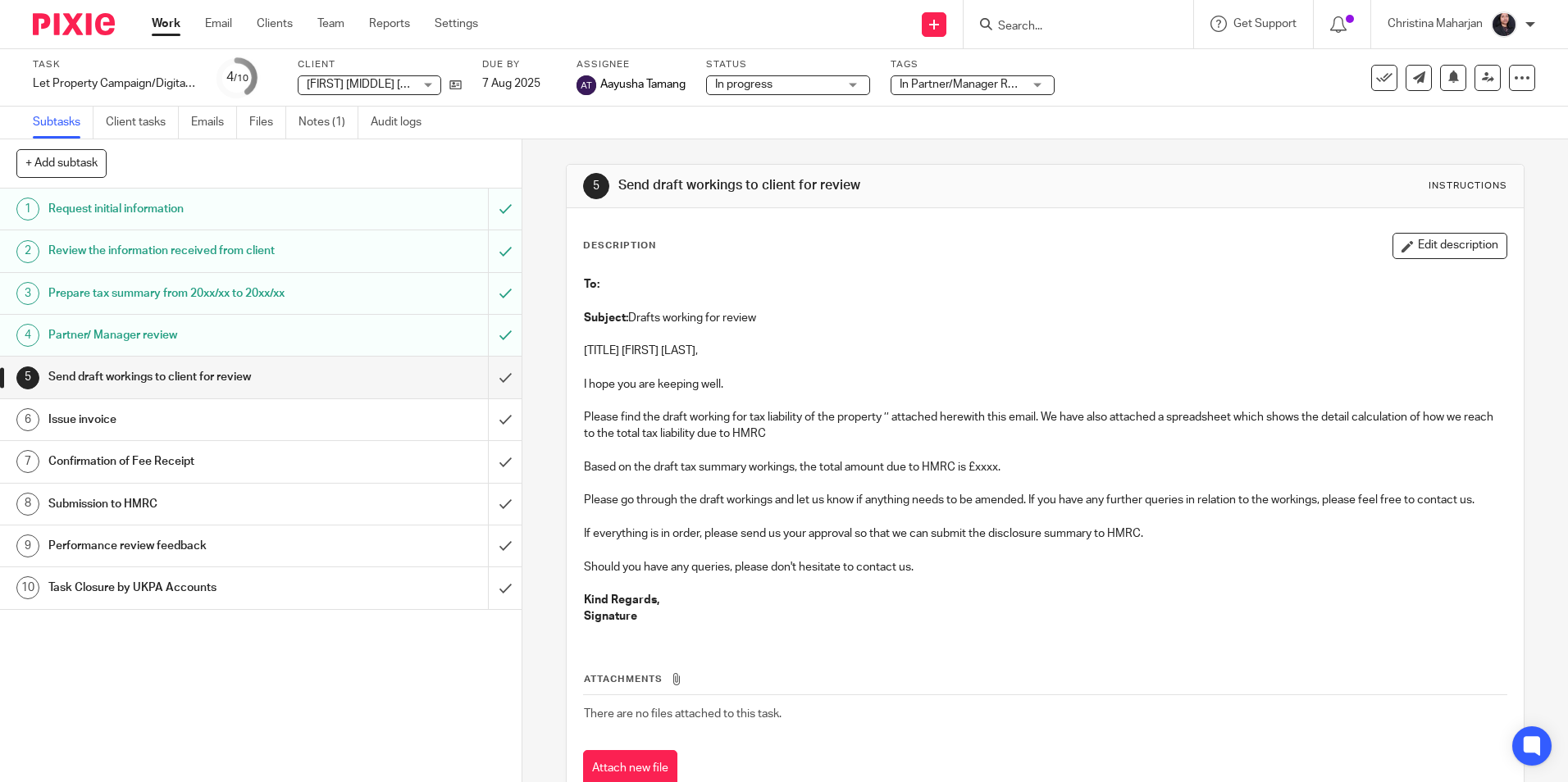 click at bounding box center [1070, 27] 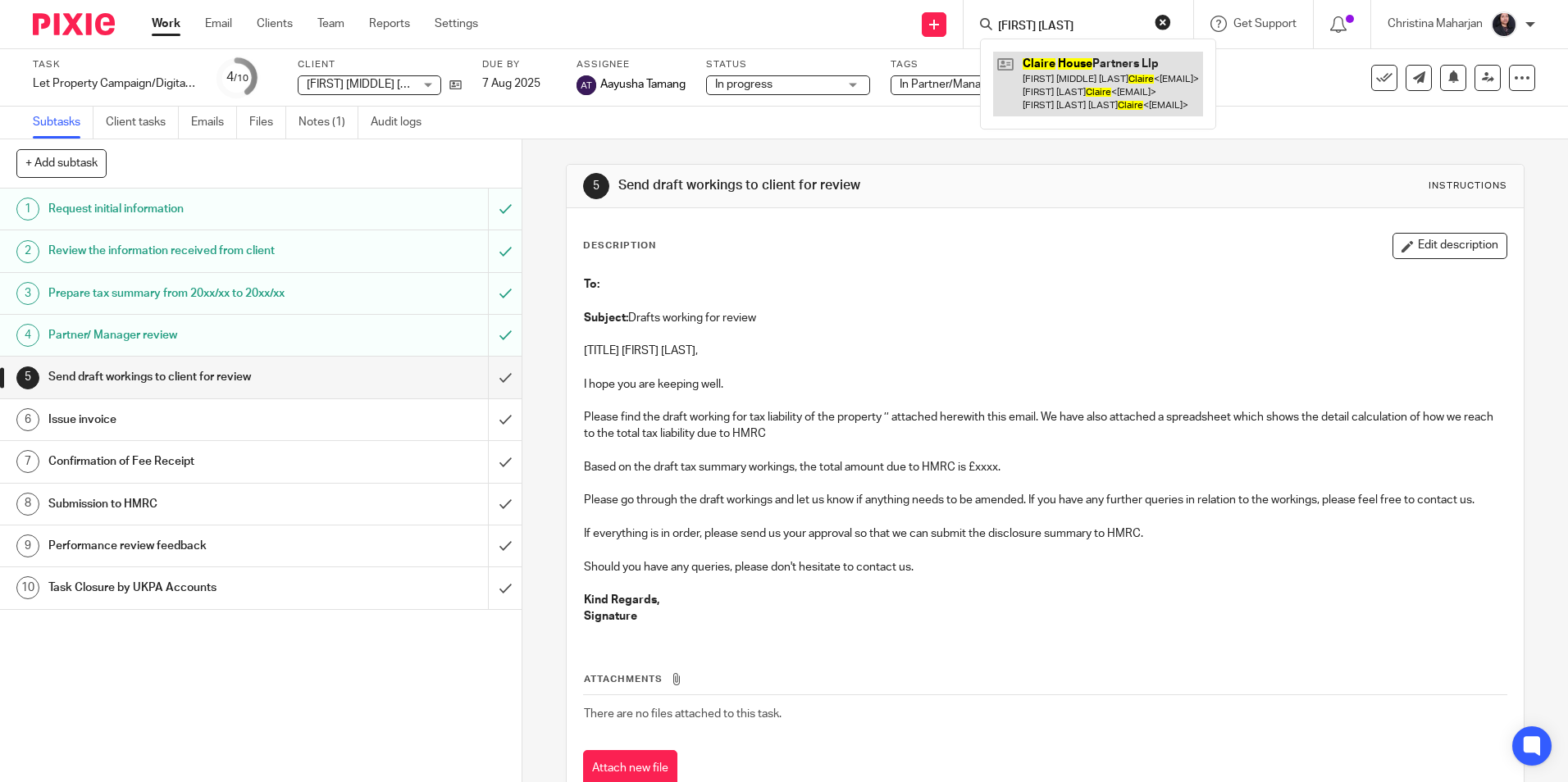 type on "claire house" 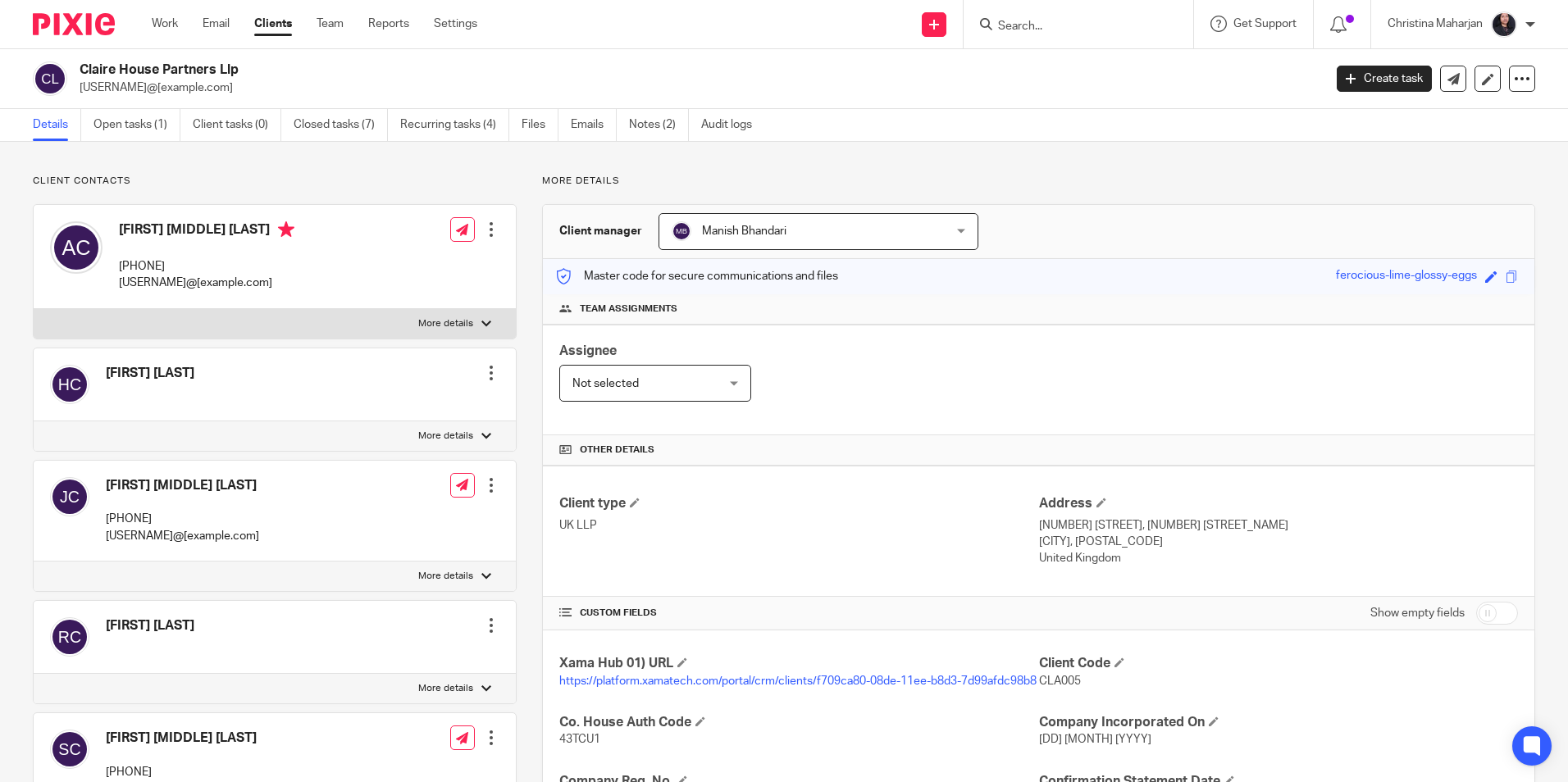 scroll, scrollTop: 0, scrollLeft: 0, axis: both 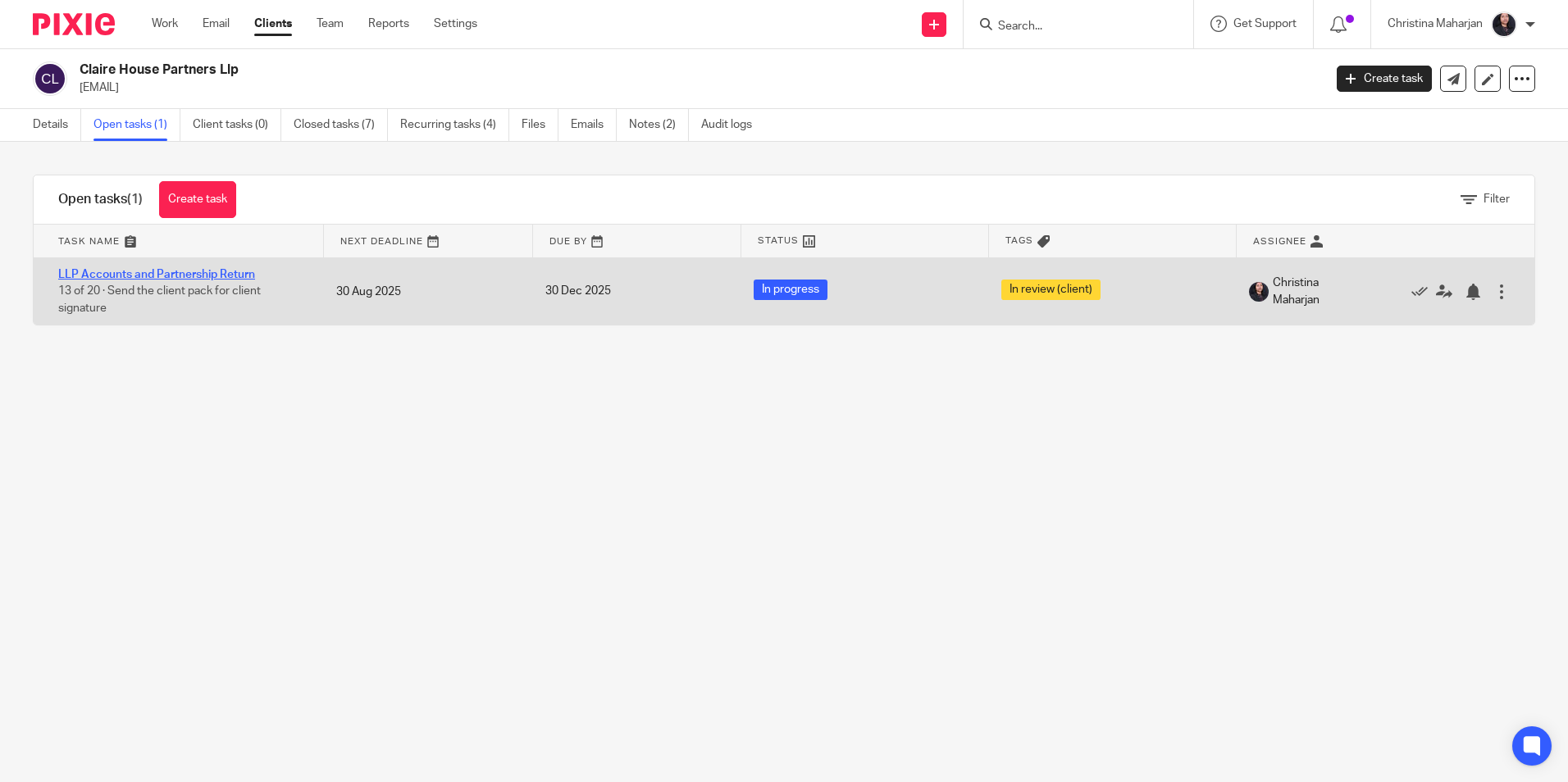 click on "LLP Accounts and Partnership Return" at bounding box center (157, 275) 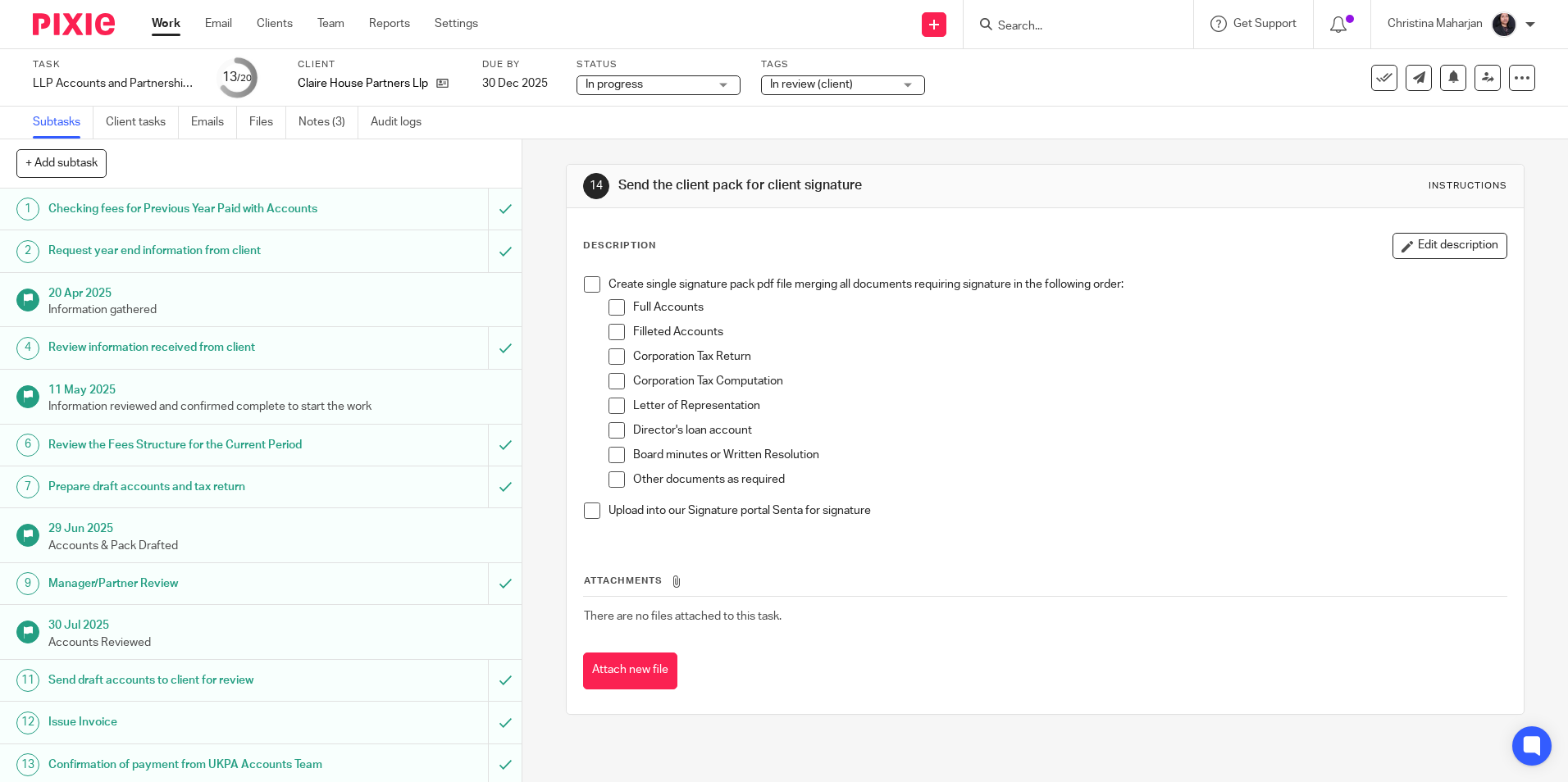 scroll, scrollTop: 0, scrollLeft: 0, axis: both 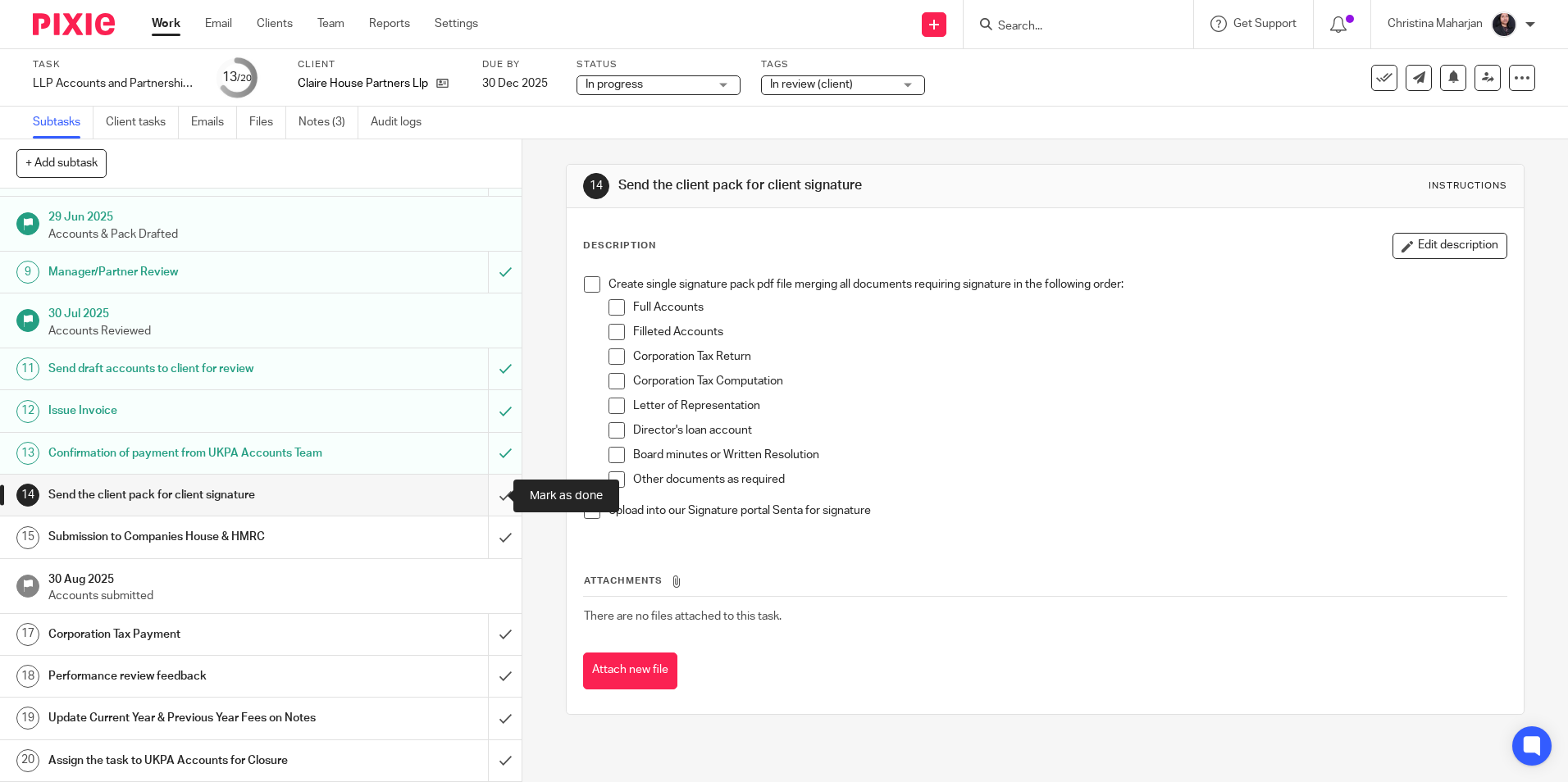click at bounding box center [261, 495] 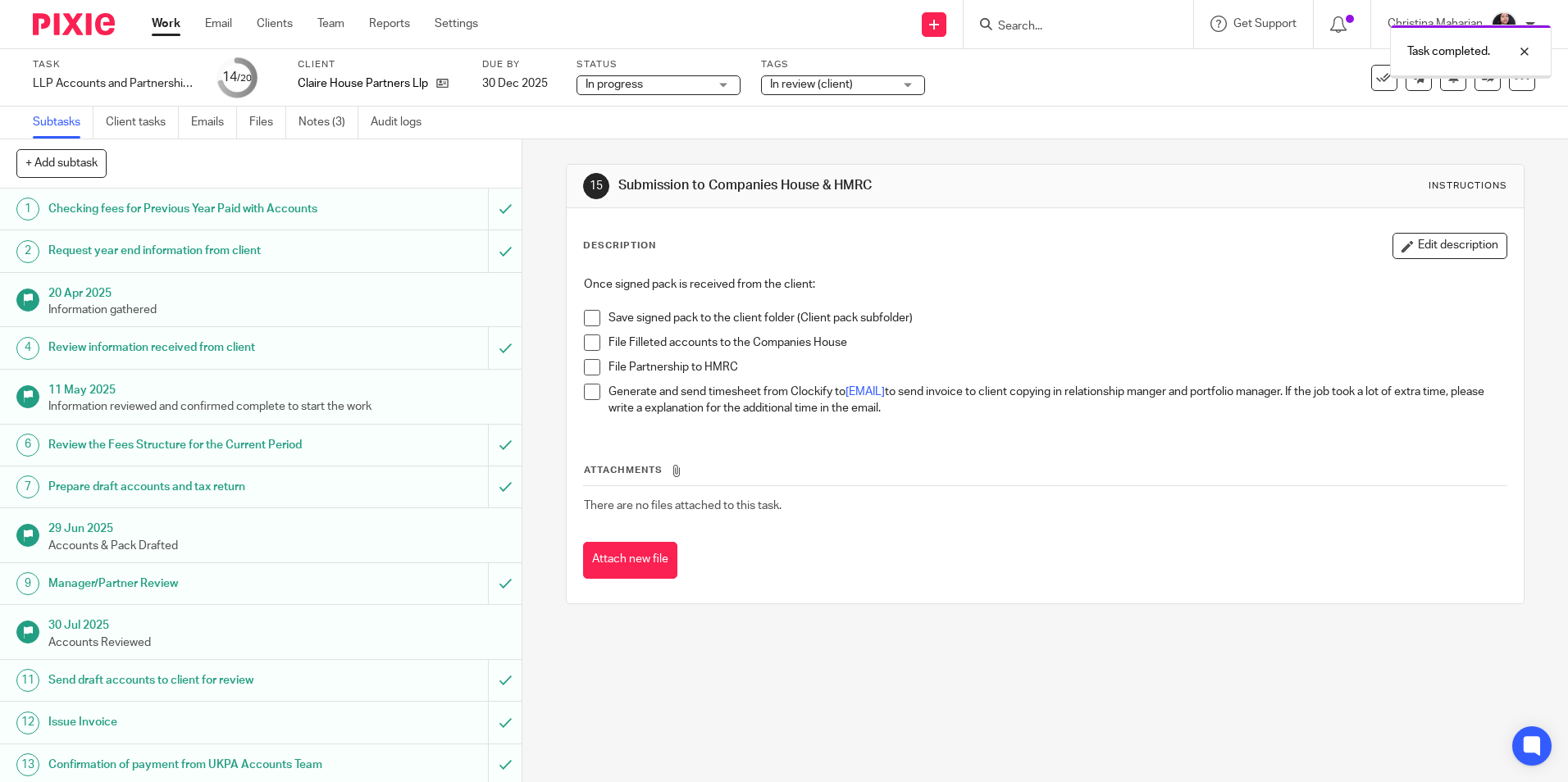 scroll, scrollTop: 0, scrollLeft: 0, axis: both 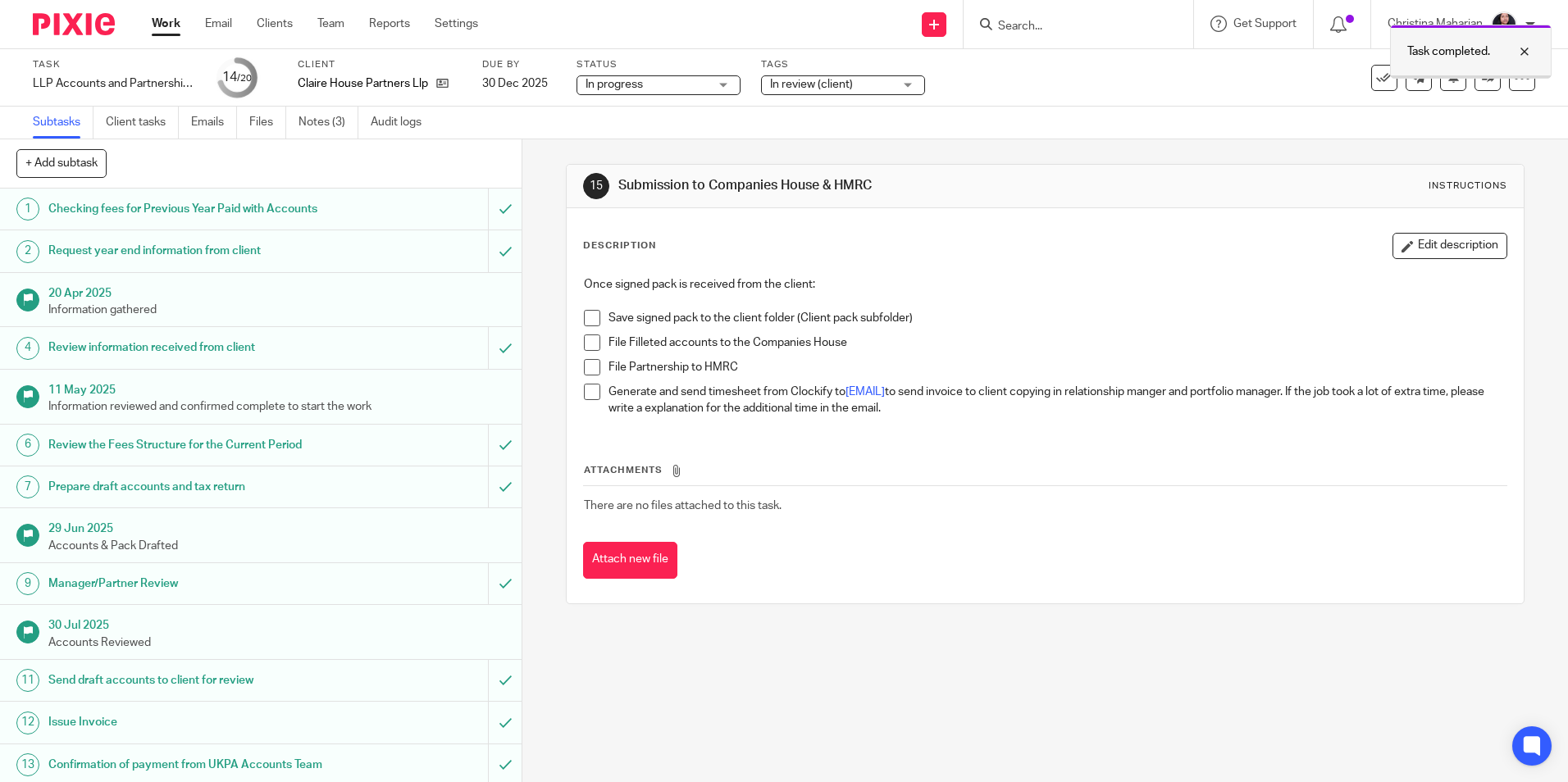 click at bounding box center [1512, 52] 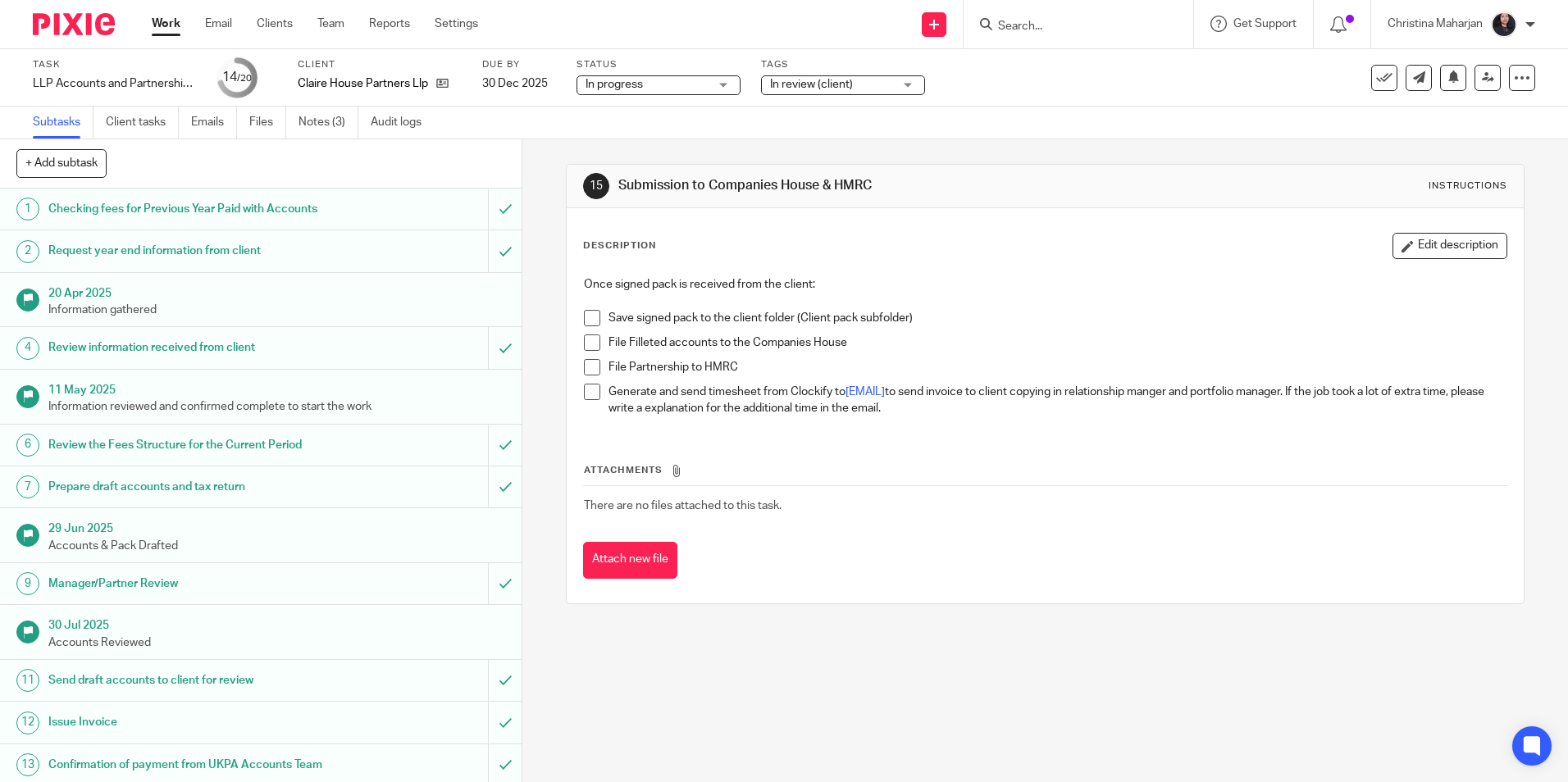 click at bounding box center (1488, 77) 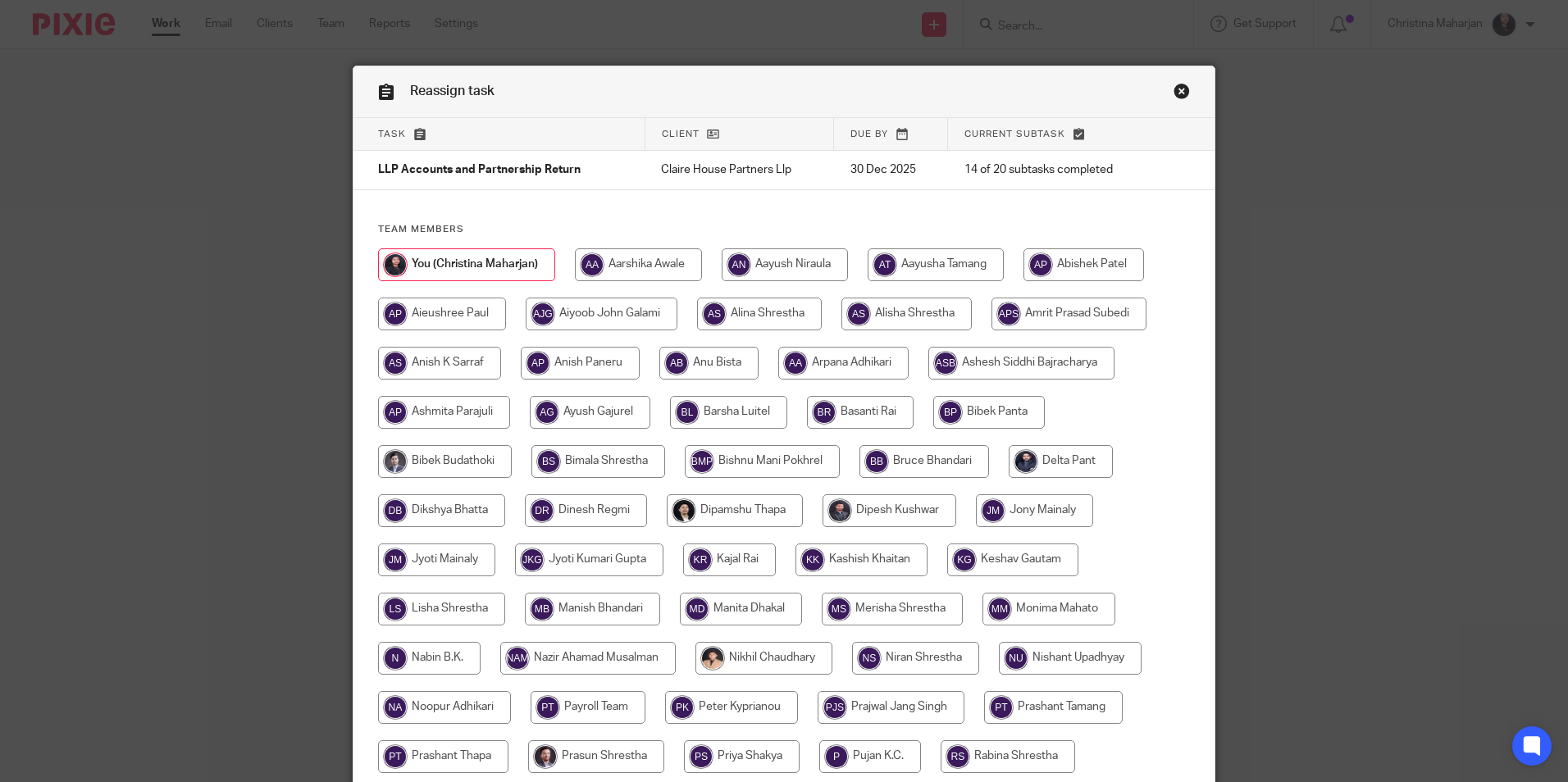 scroll, scrollTop: 0, scrollLeft: 0, axis: both 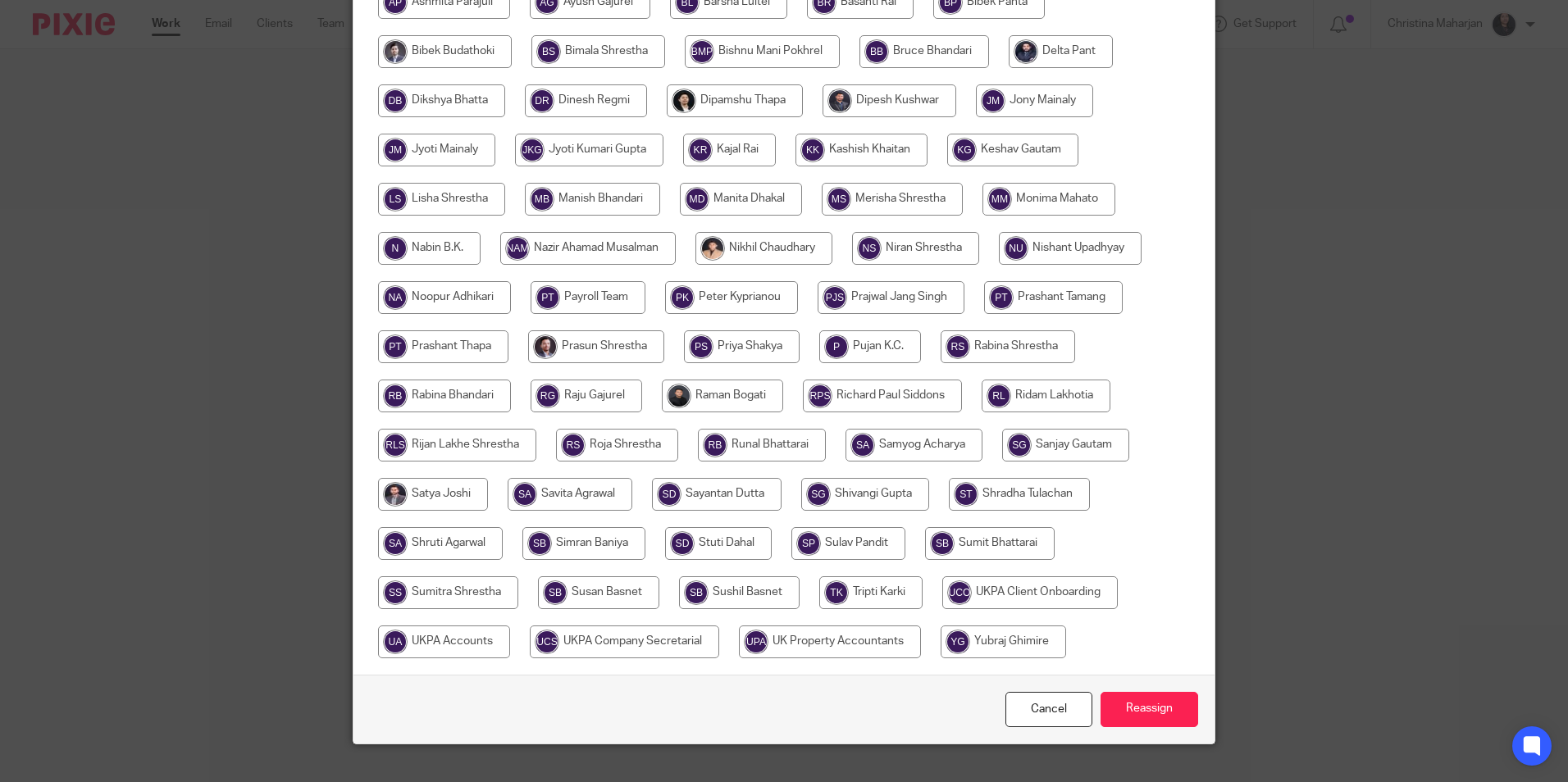 click at bounding box center (592, 199) 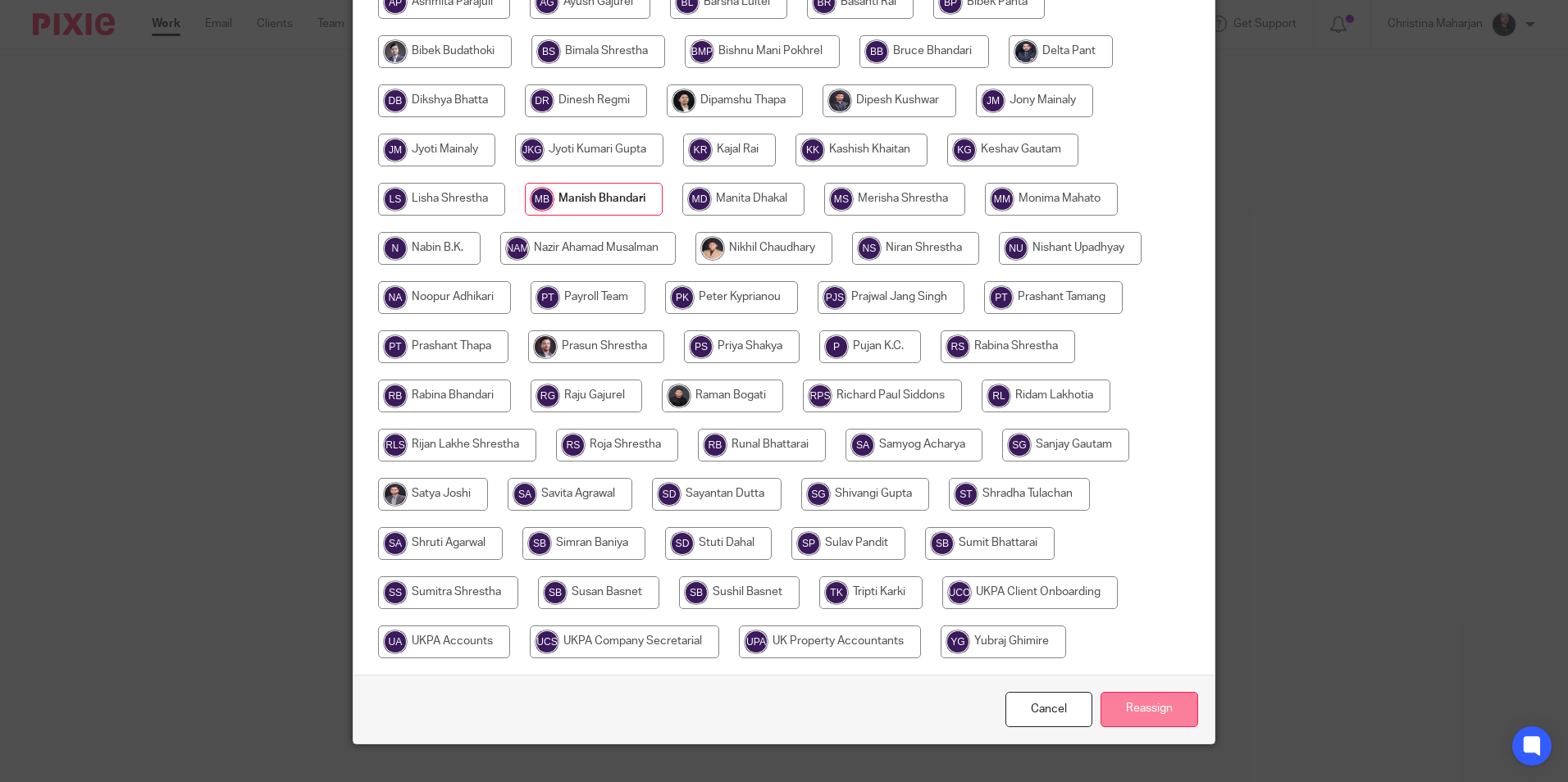 click on "Reassign" at bounding box center [1149, 709] 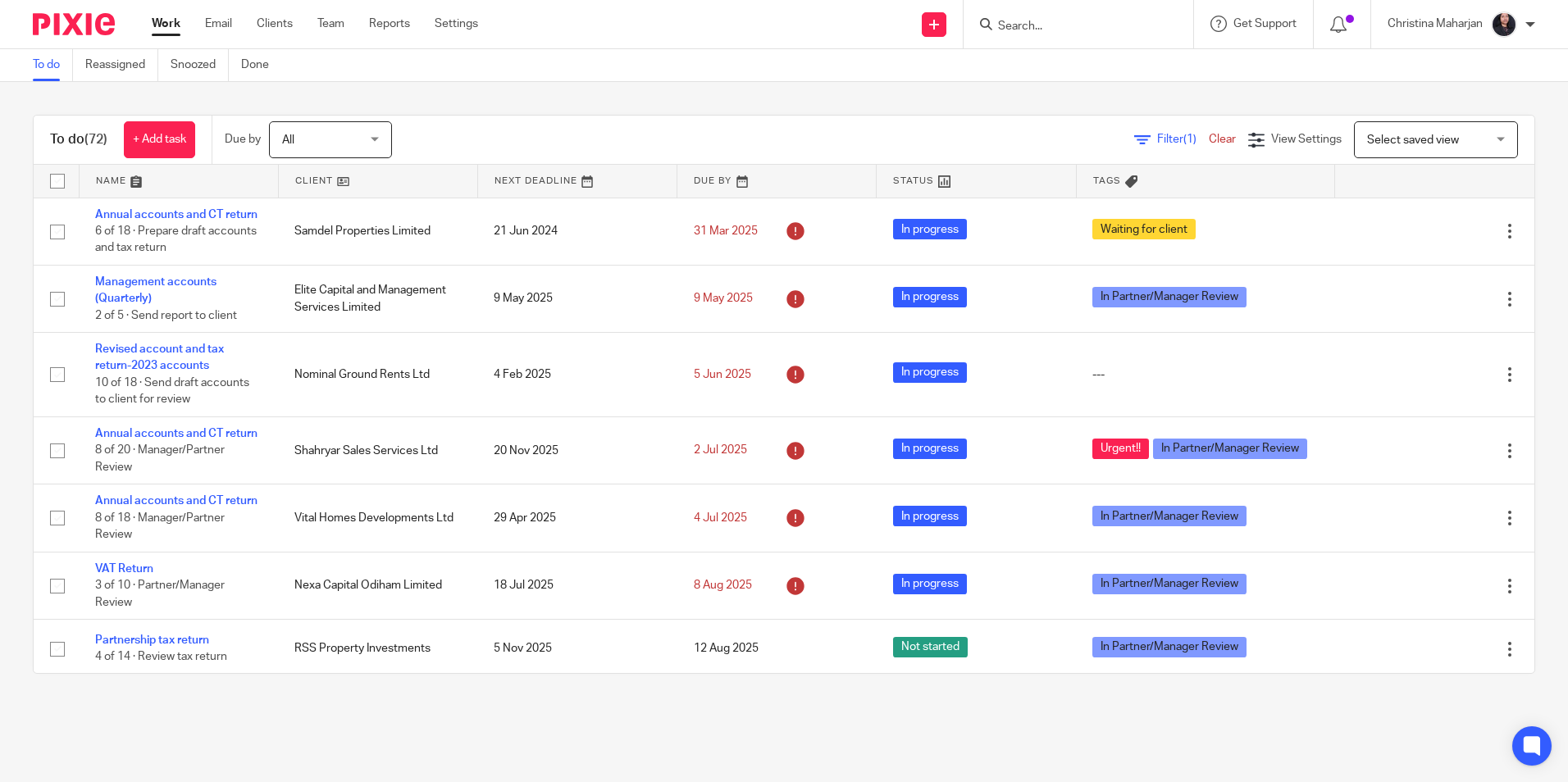 scroll, scrollTop: 0, scrollLeft: 0, axis: both 